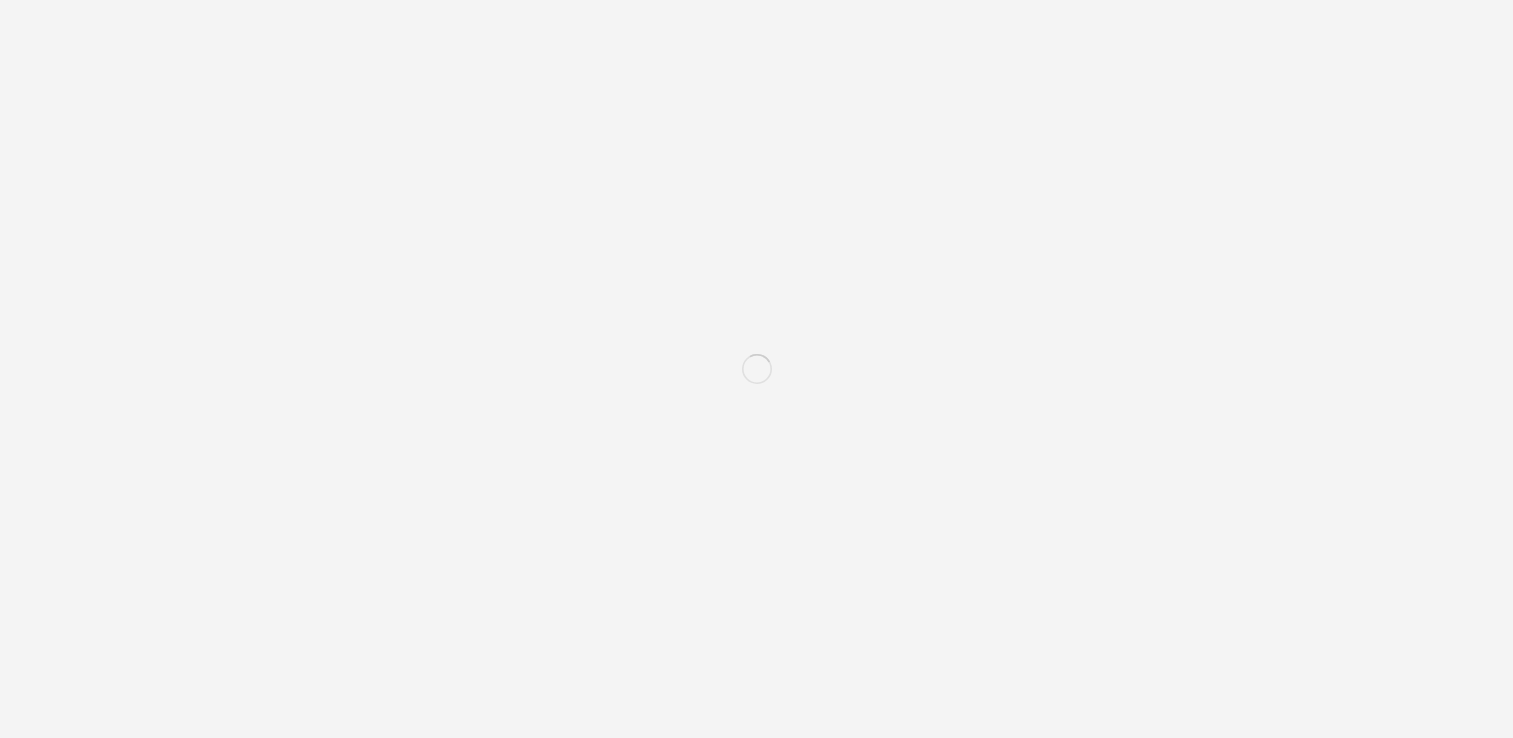 scroll, scrollTop: 0, scrollLeft: 0, axis: both 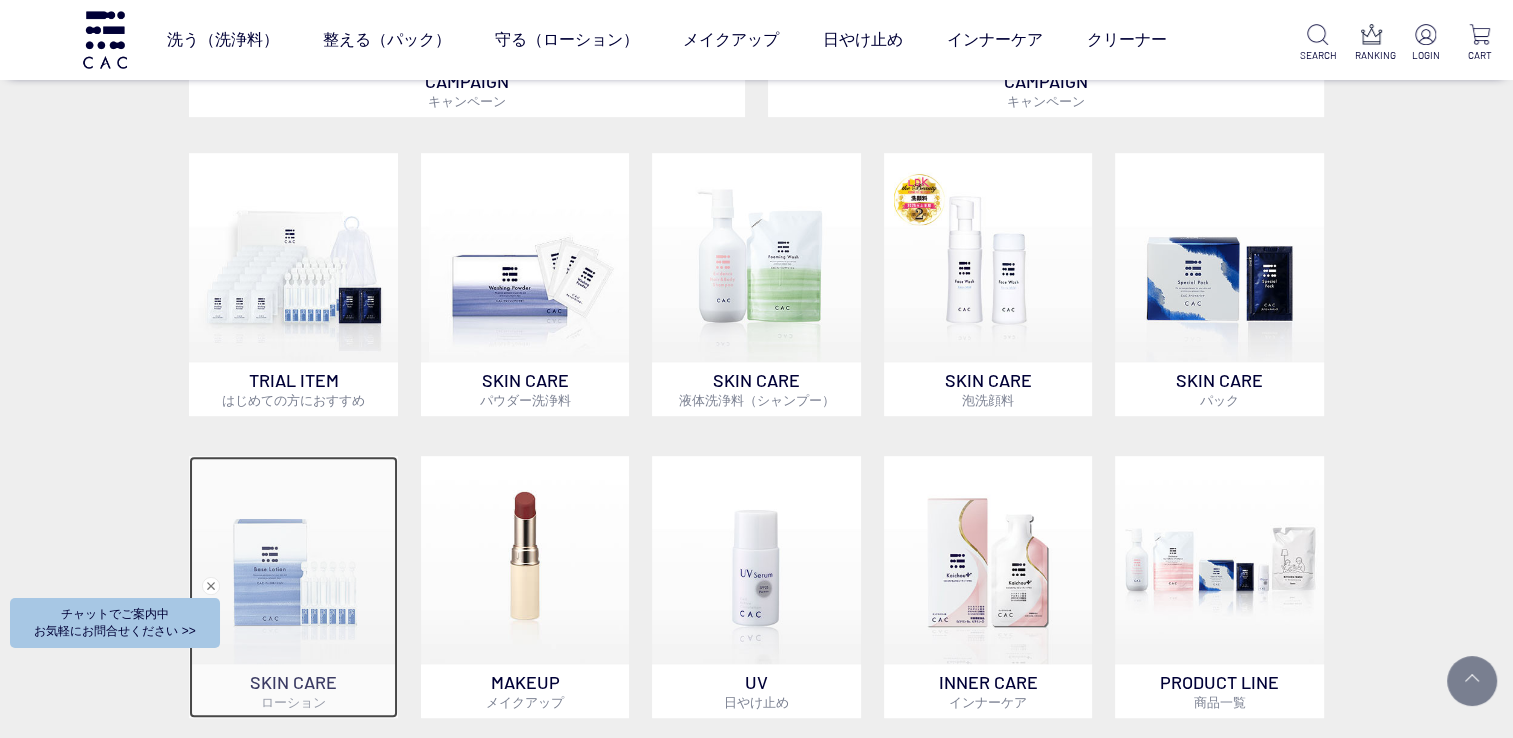 click at bounding box center [293, 560] 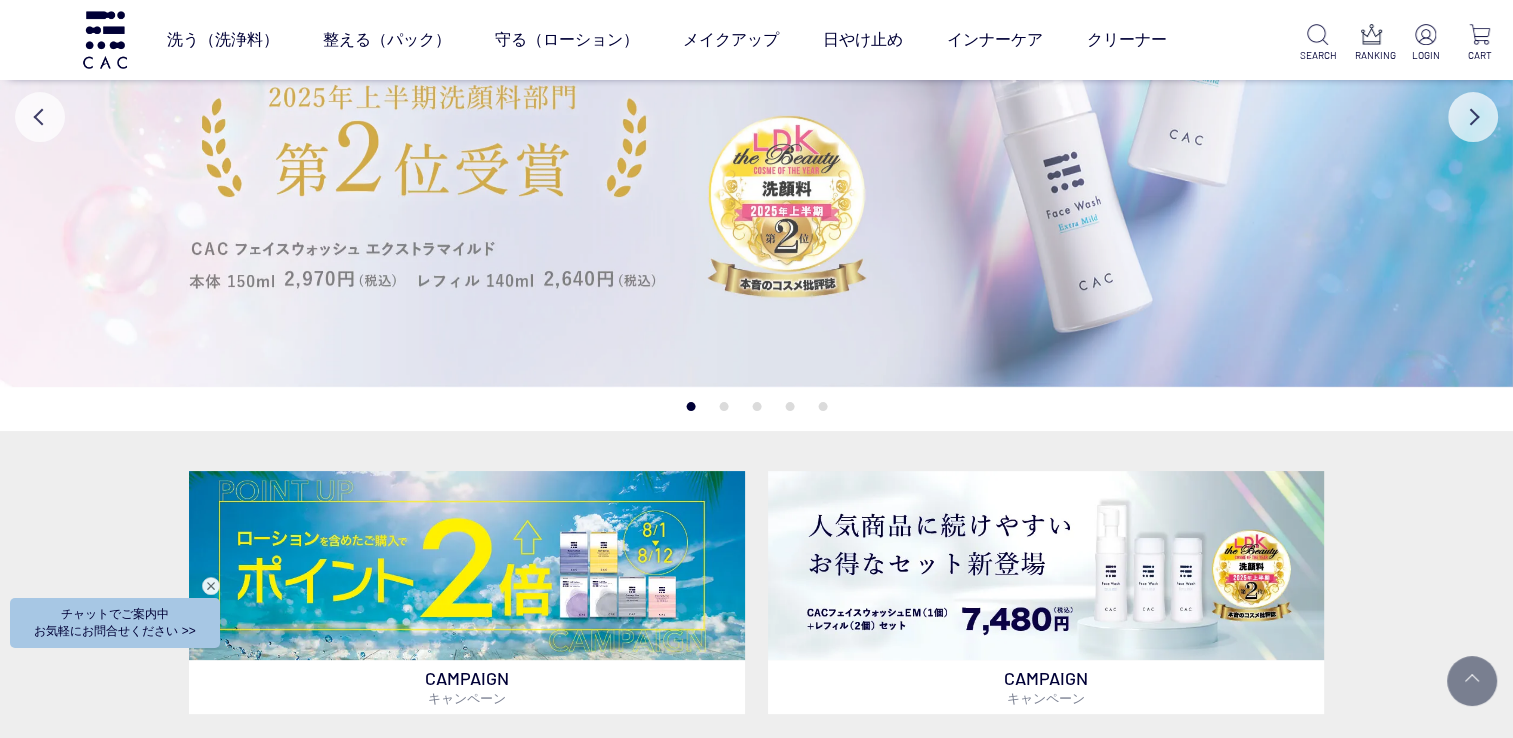 scroll, scrollTop: 400, scrollLeft: 0, axis: vertical 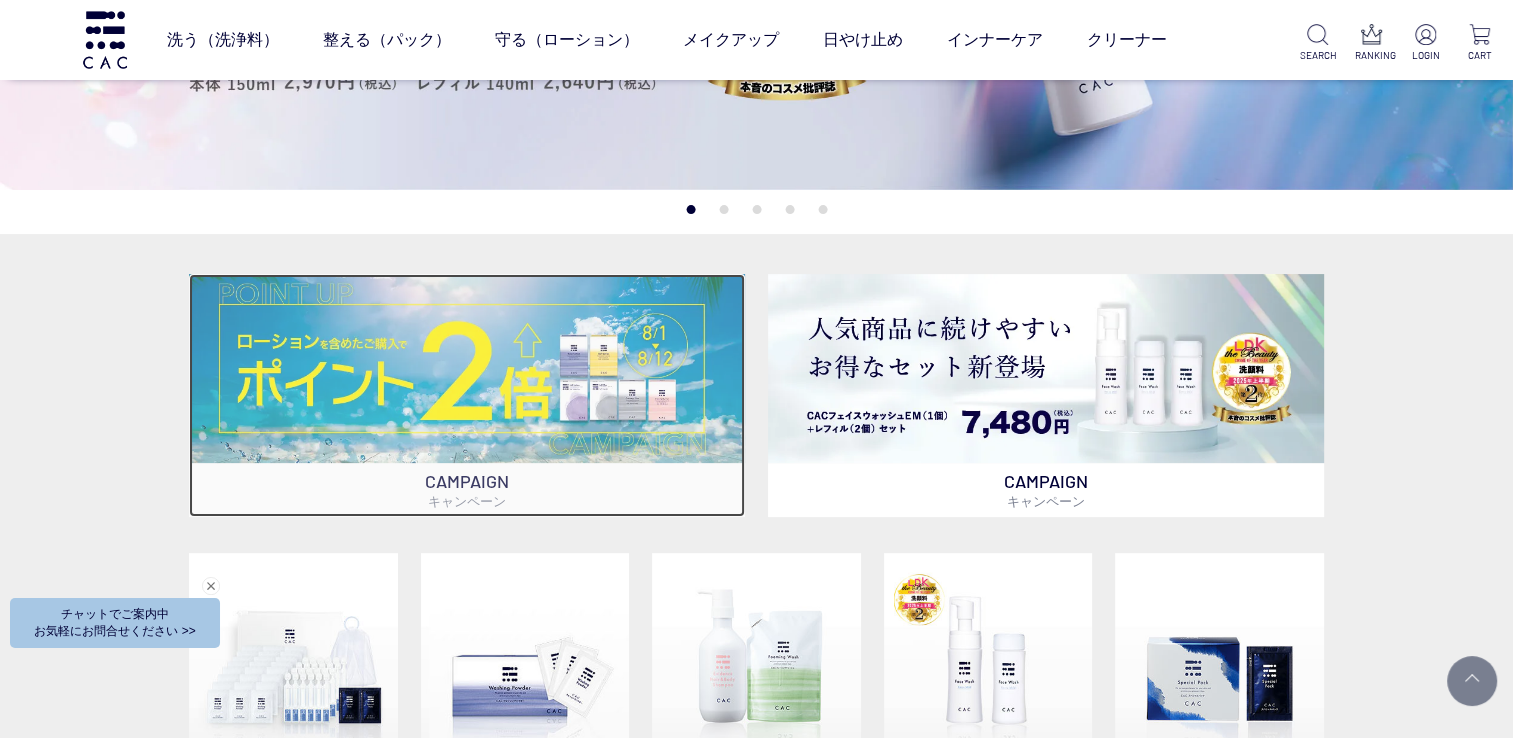 click at bounding box center (467, 368) 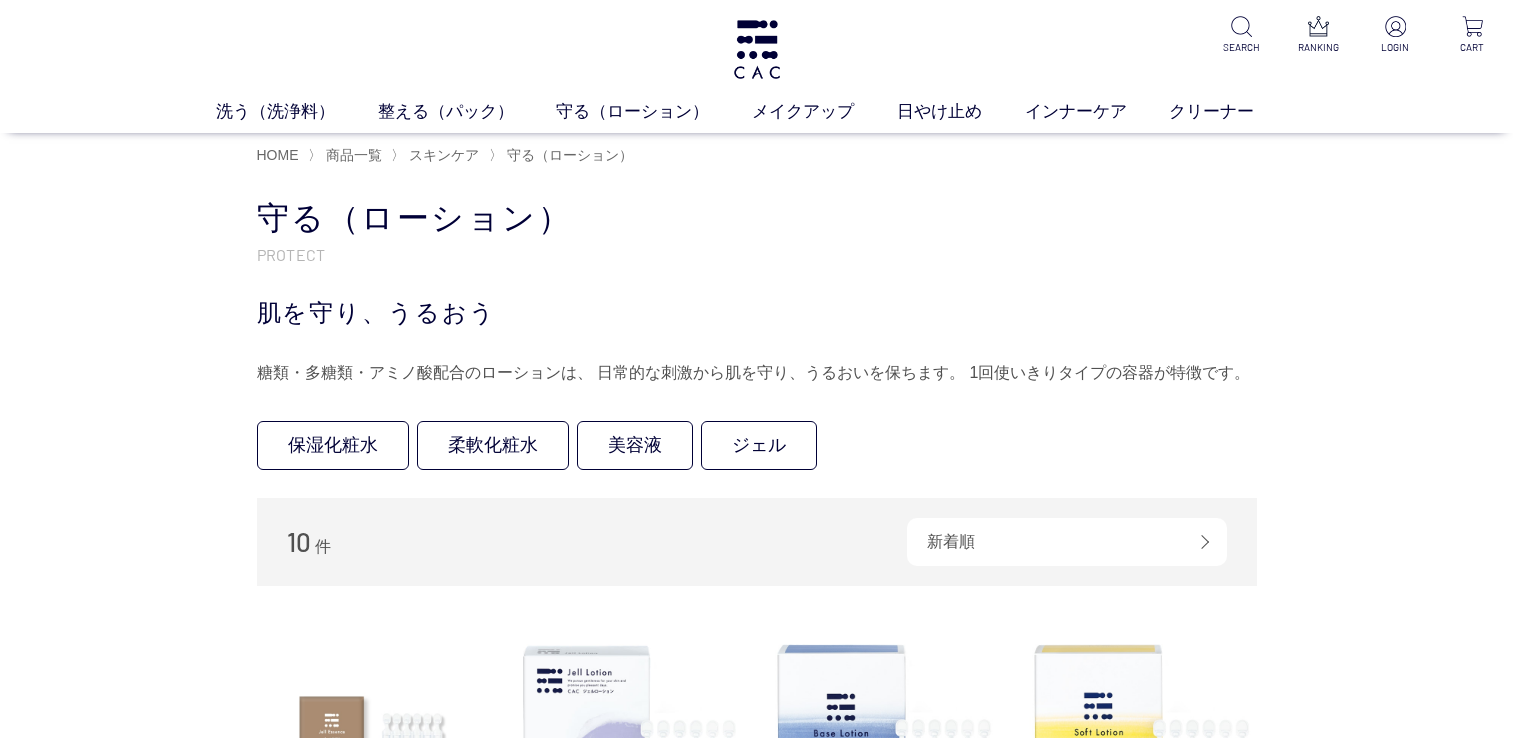 scroll, scrollTop: 0, scrollLeft: 0, axis: both 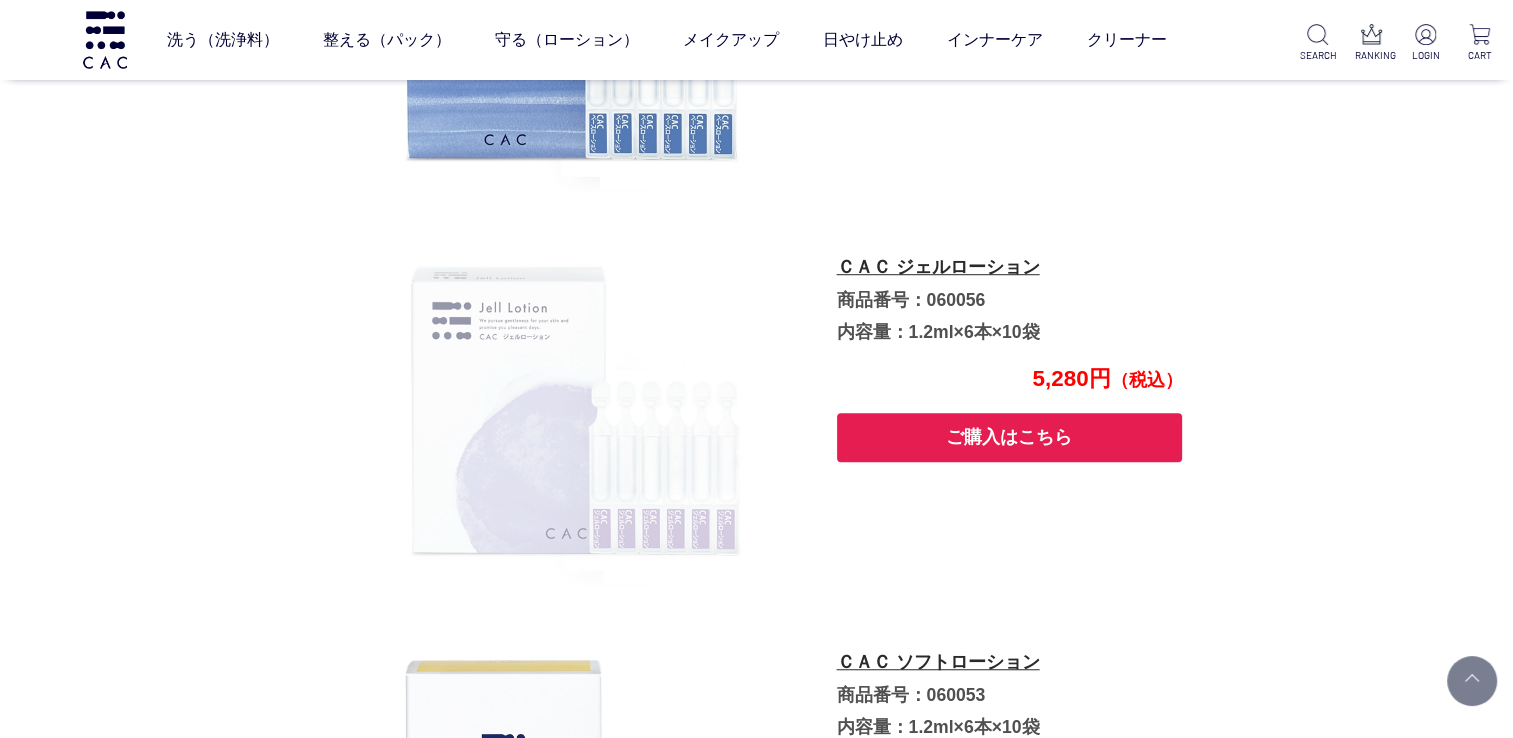 click at bounding box center (572, 411) 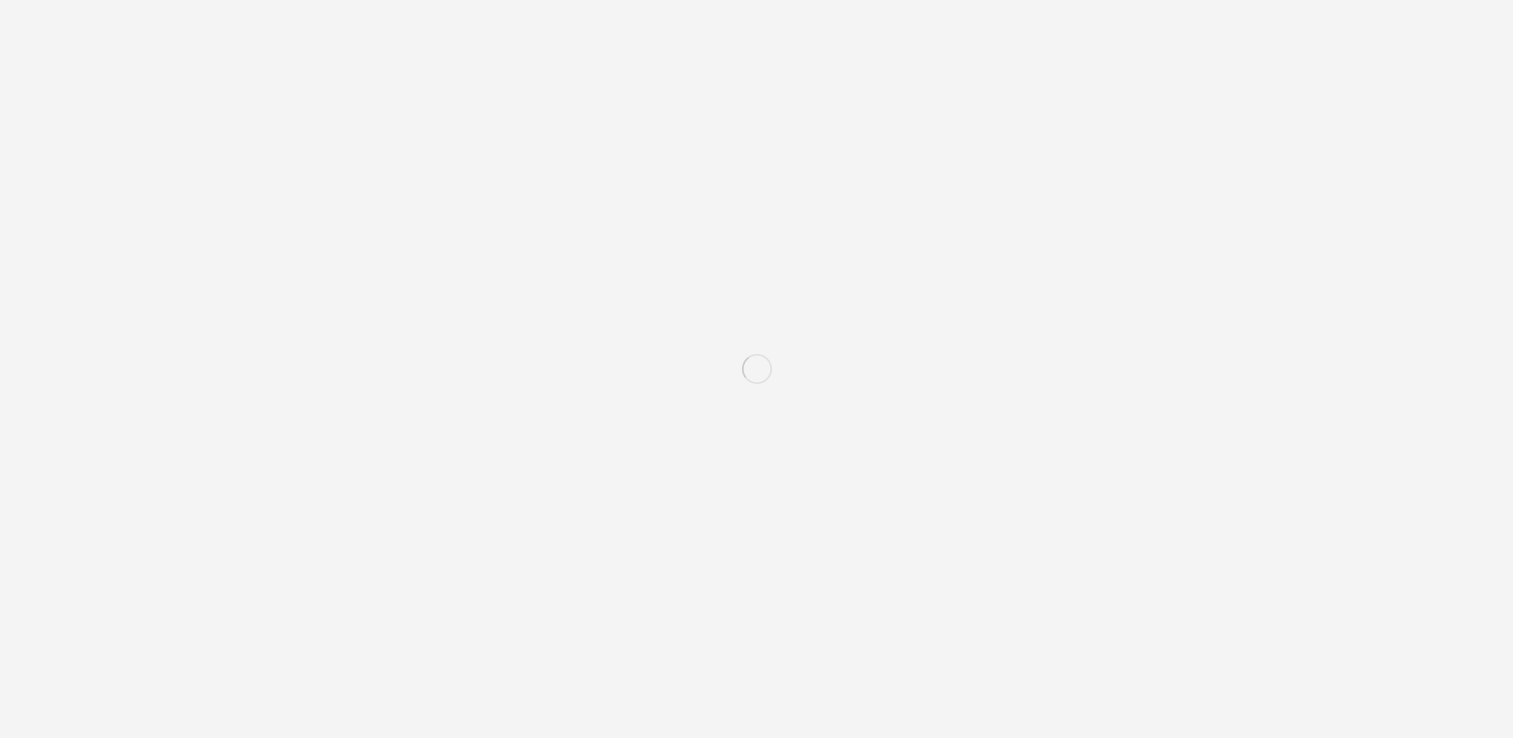 scroll, scrollTop: 0, scrollLeft: 0, axis: both 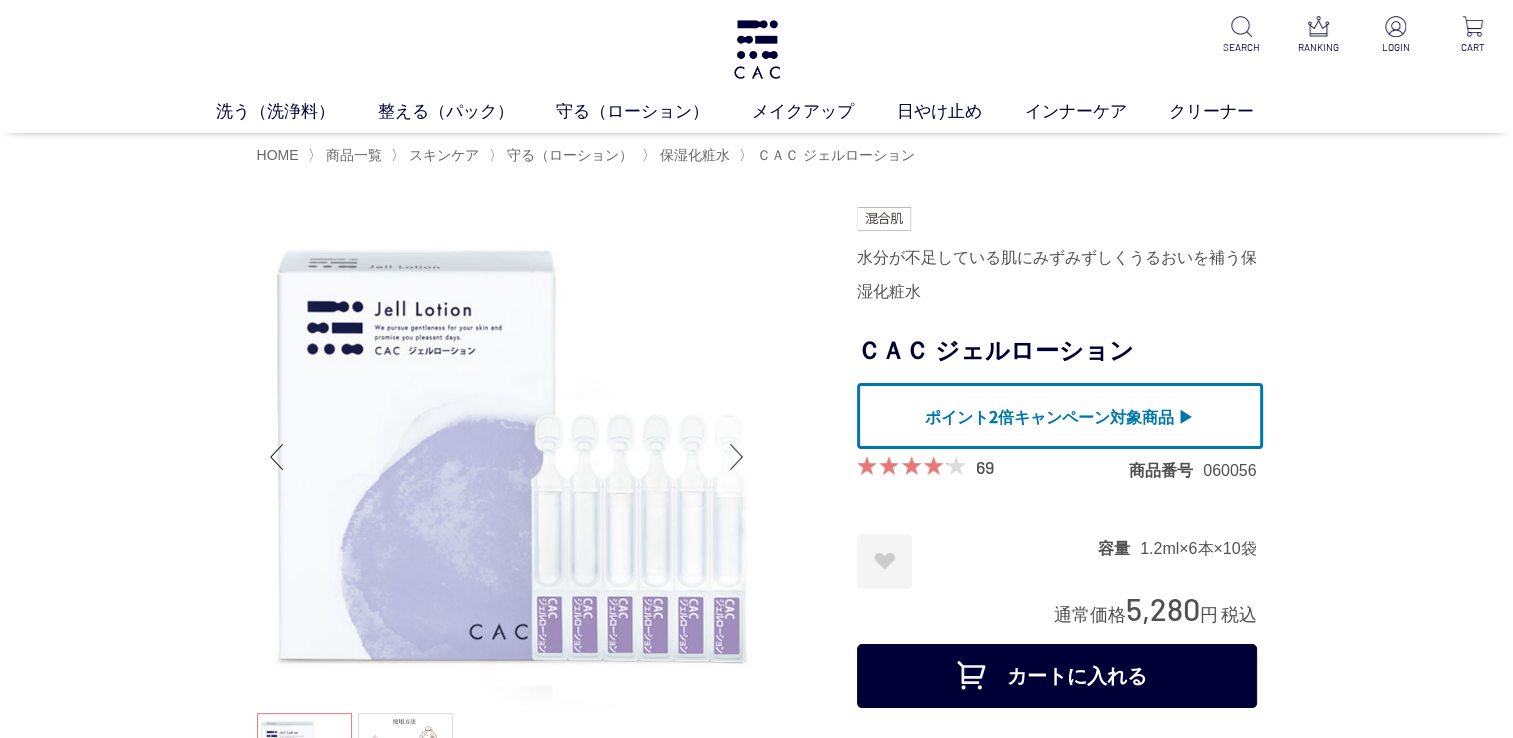 click at bounding box center (737, 457) 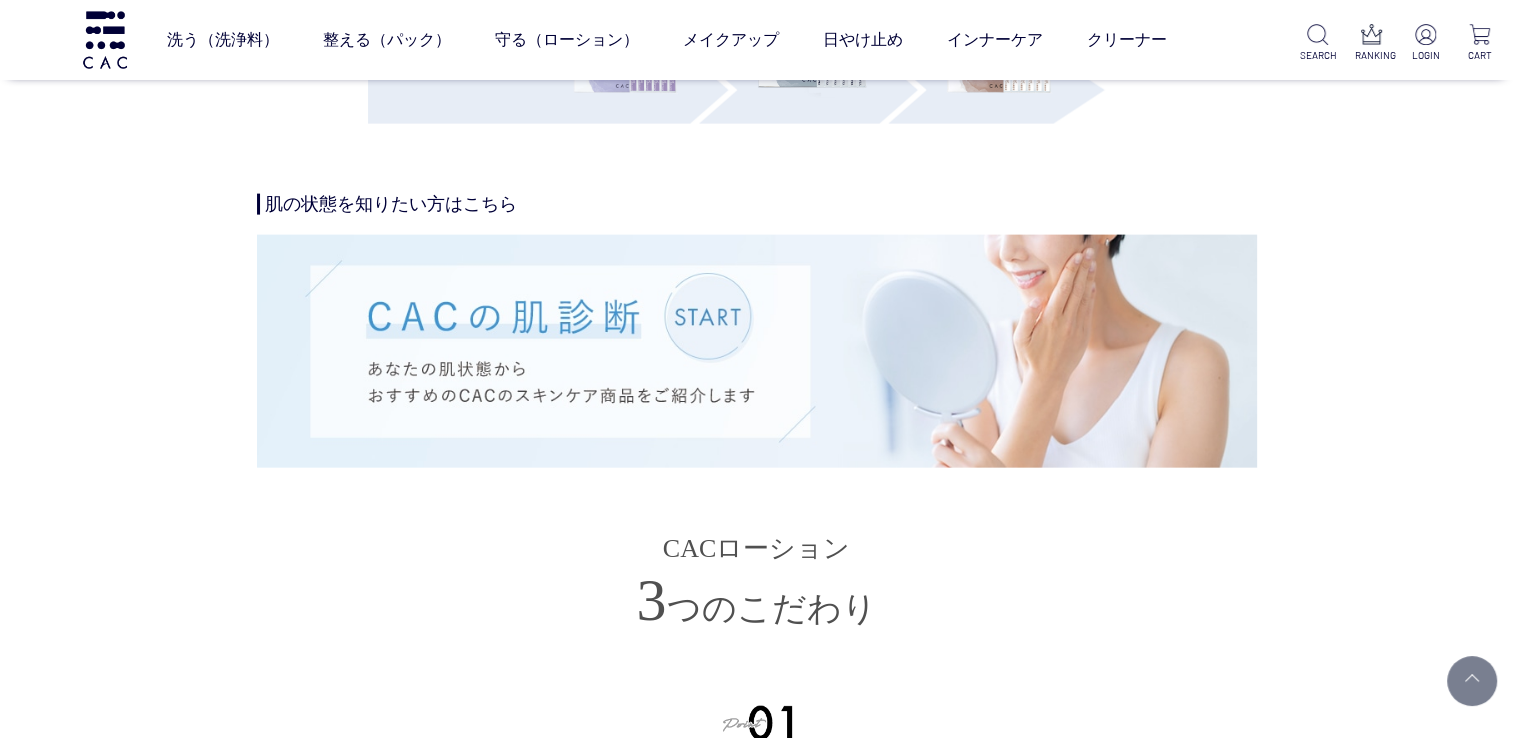 scroll, scrollTop: 4500, scrollLeft: 0, axis: vertical 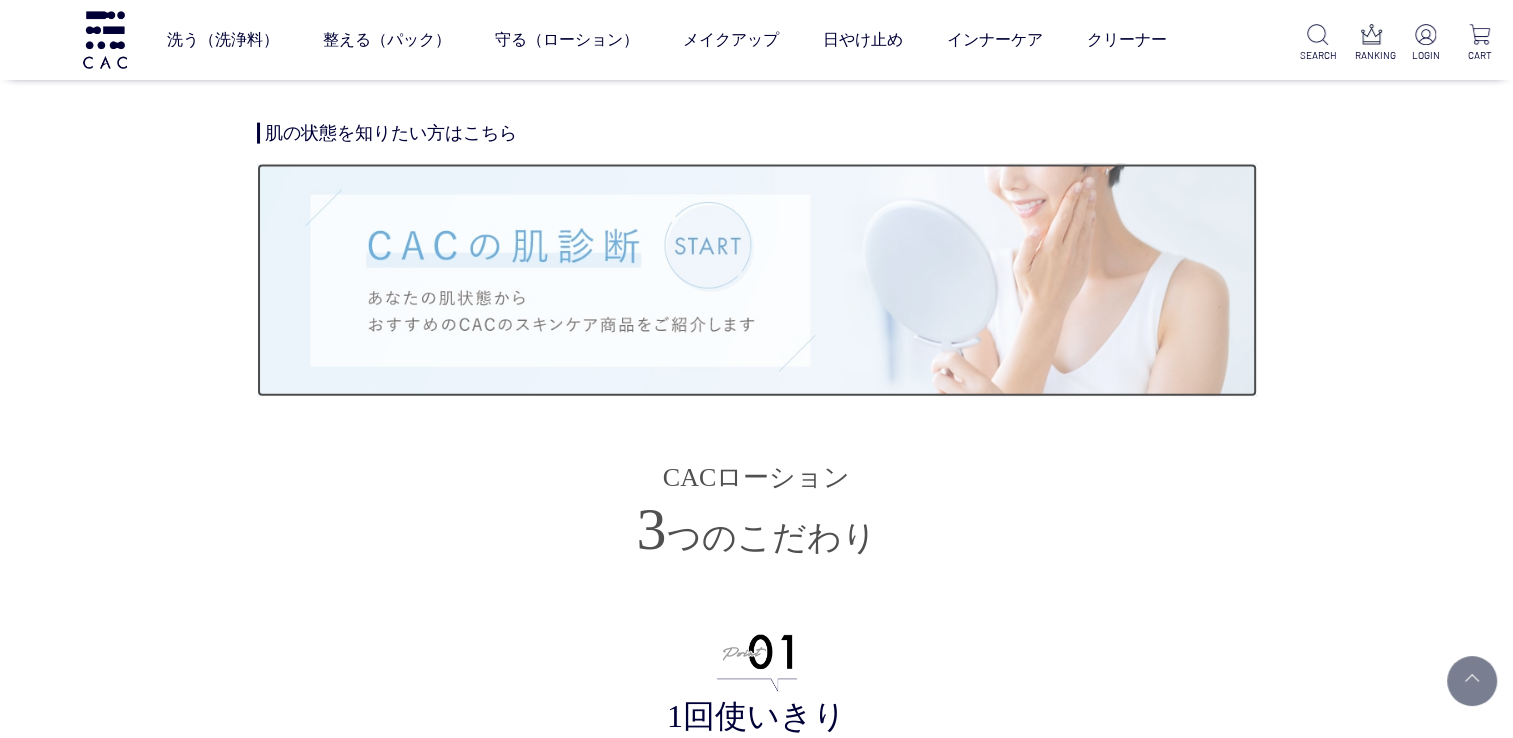 click at bounding box center [757, 280] 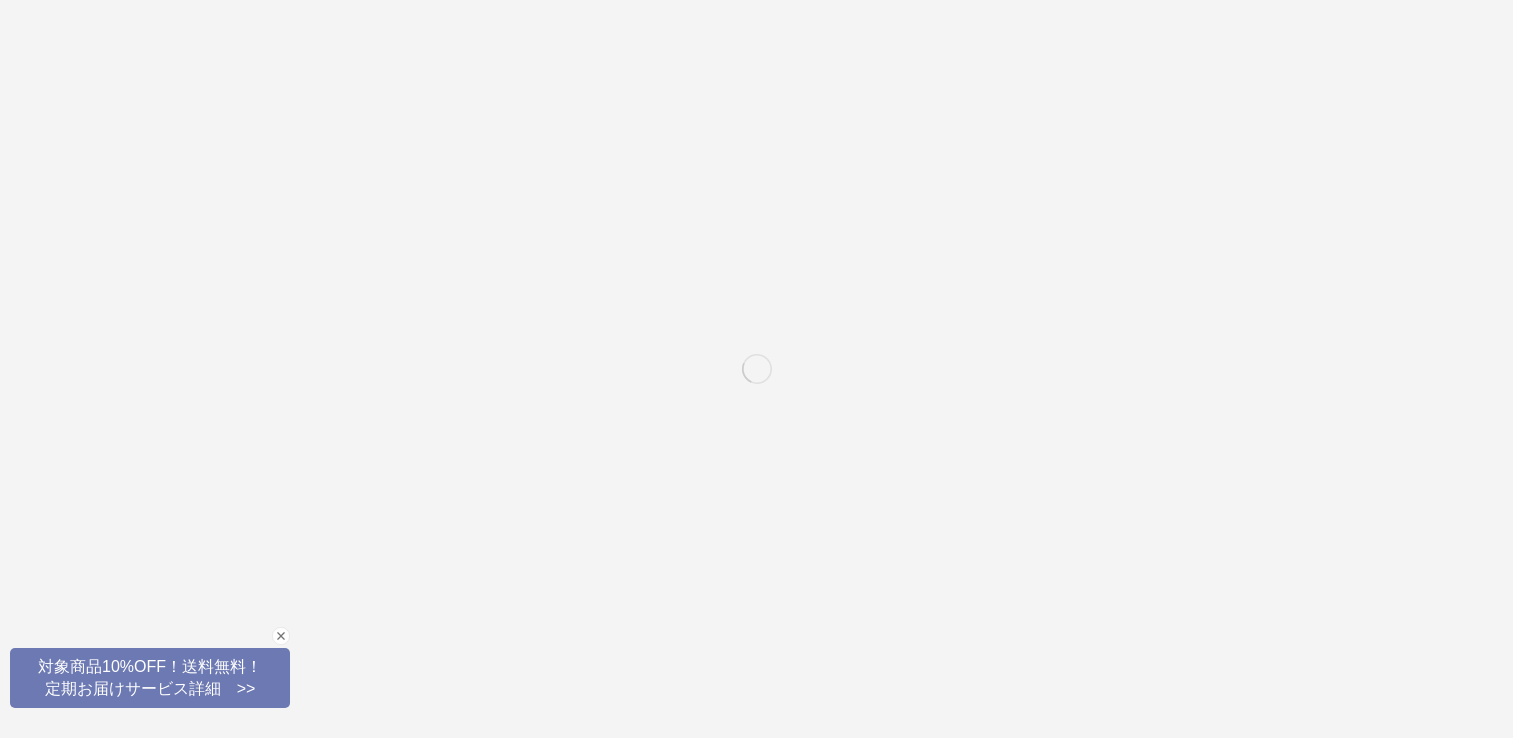 scroll, scrollTop: 0, scrollLeft: 0, axis: both 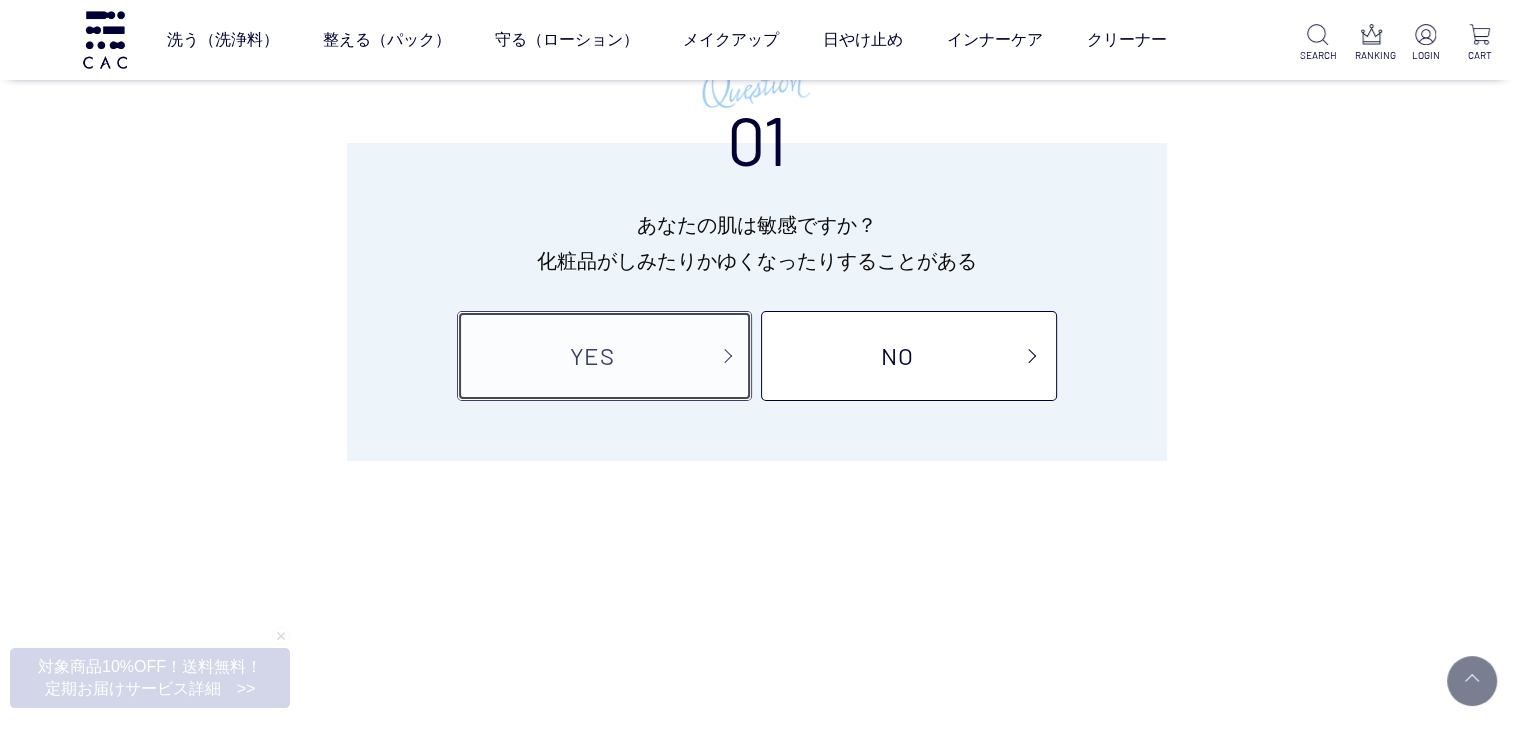 click on "YES" at bounding box center (604, 356) 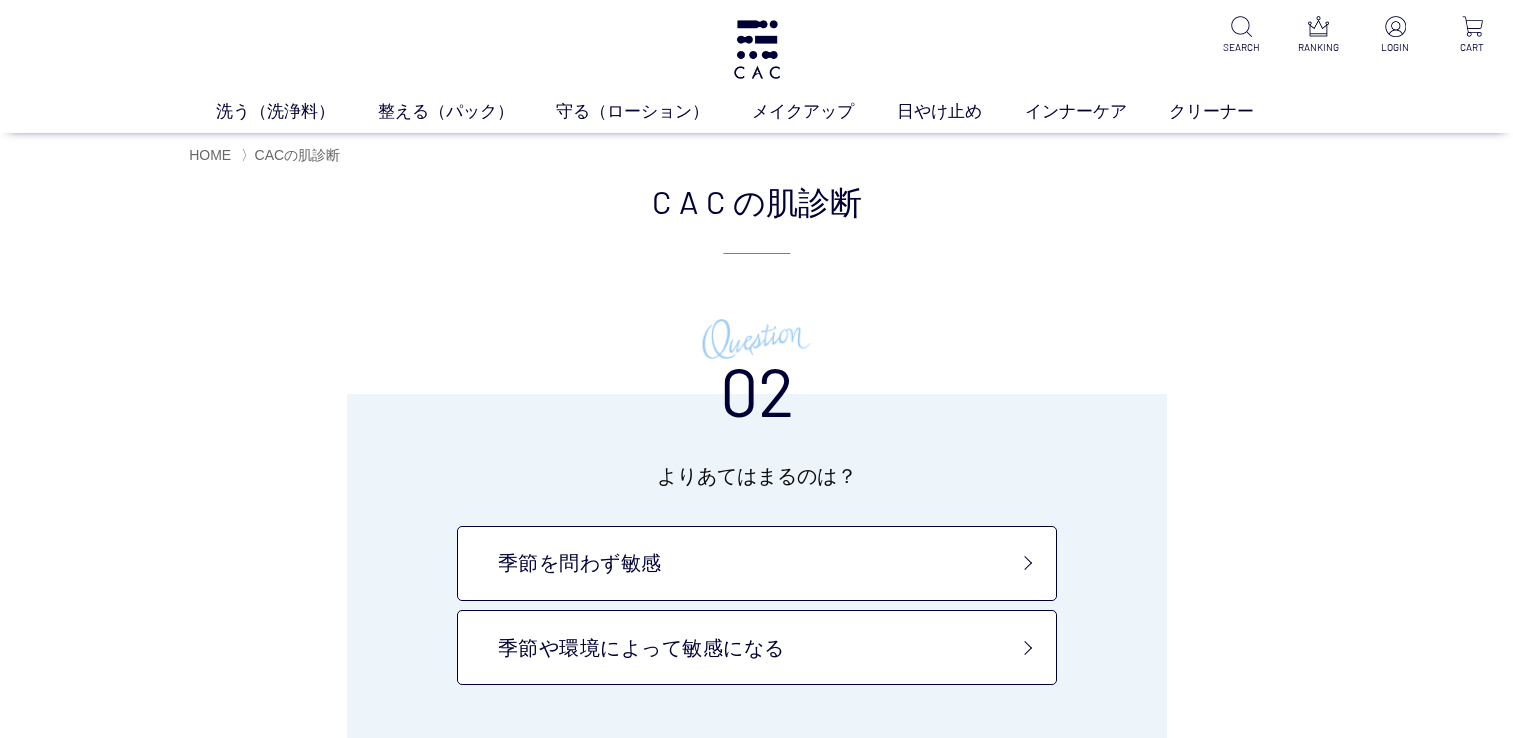 scroll, scrollTop: 0, scrollLeft: 0, axis: both 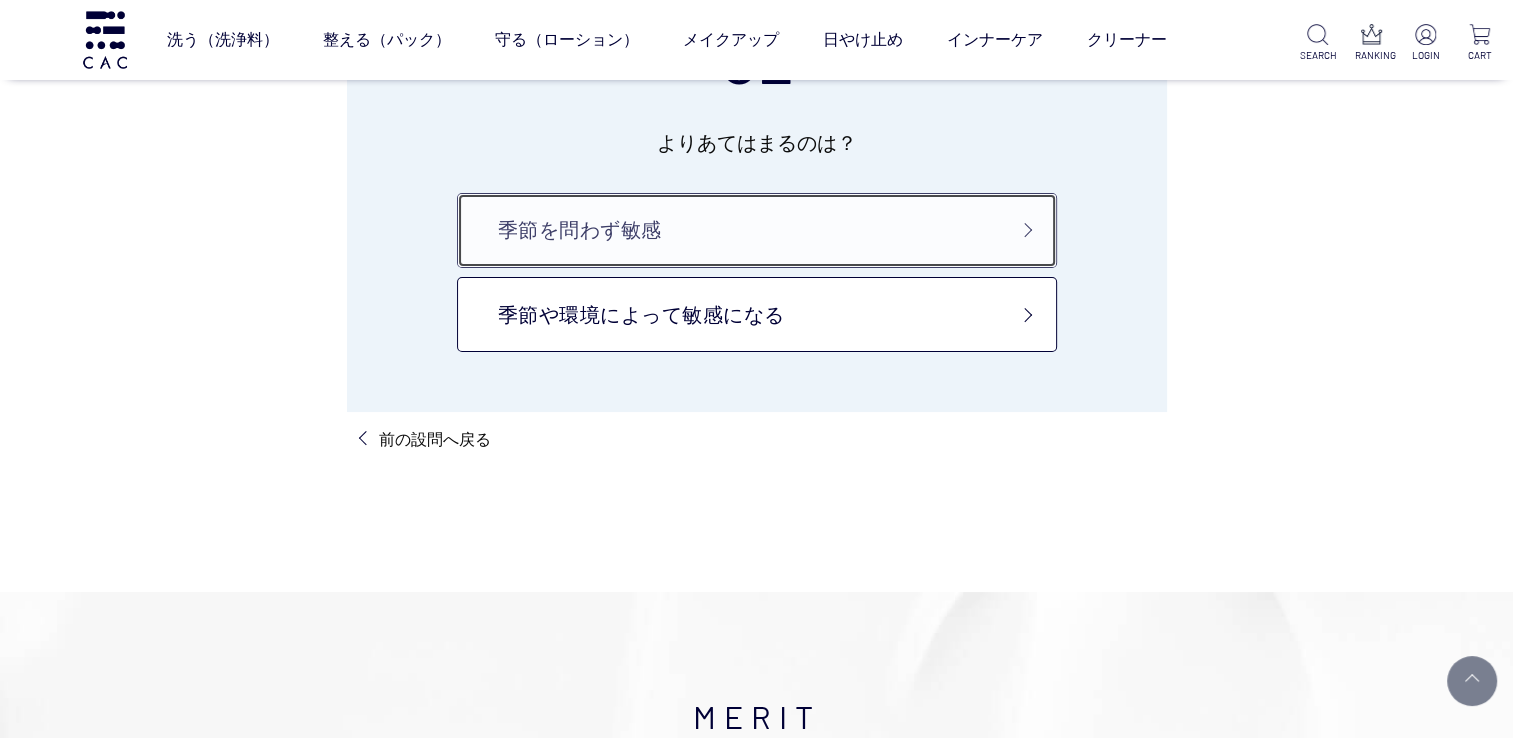 click on "季節を問わず敏感" at bounding box center [757, 230] 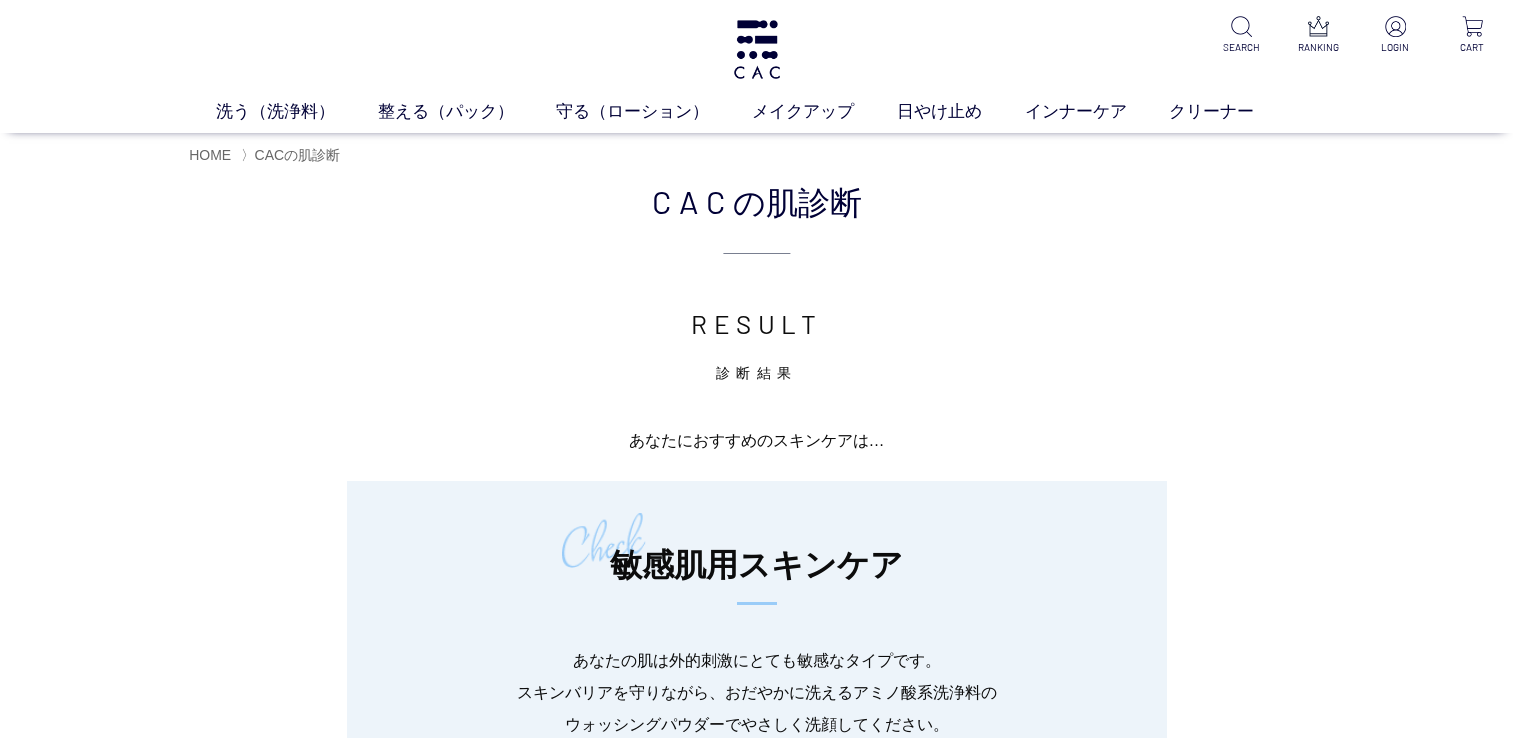 scroll, scrollTop: 0, scrollLeft: 0, axis: both 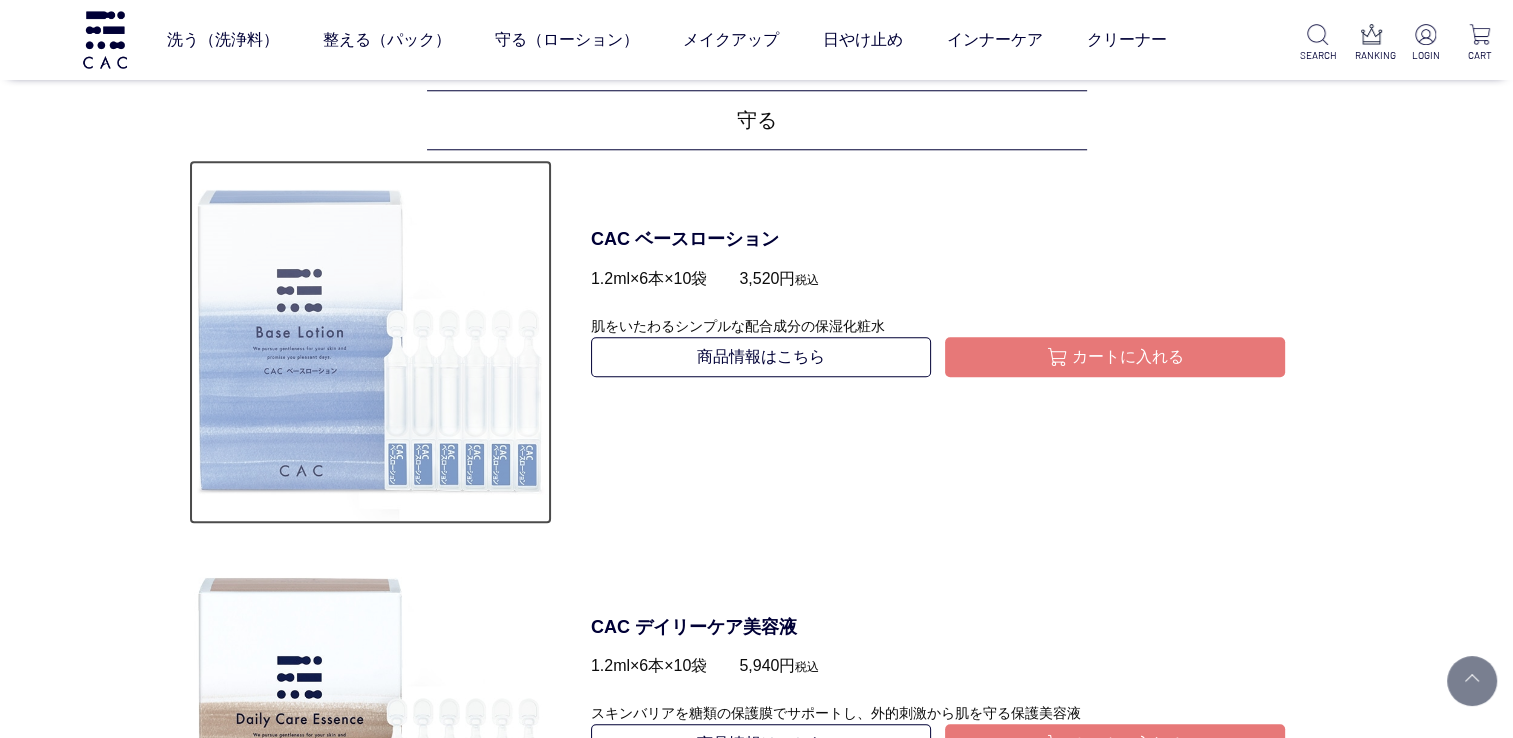 click at bounding box center [370, 341] 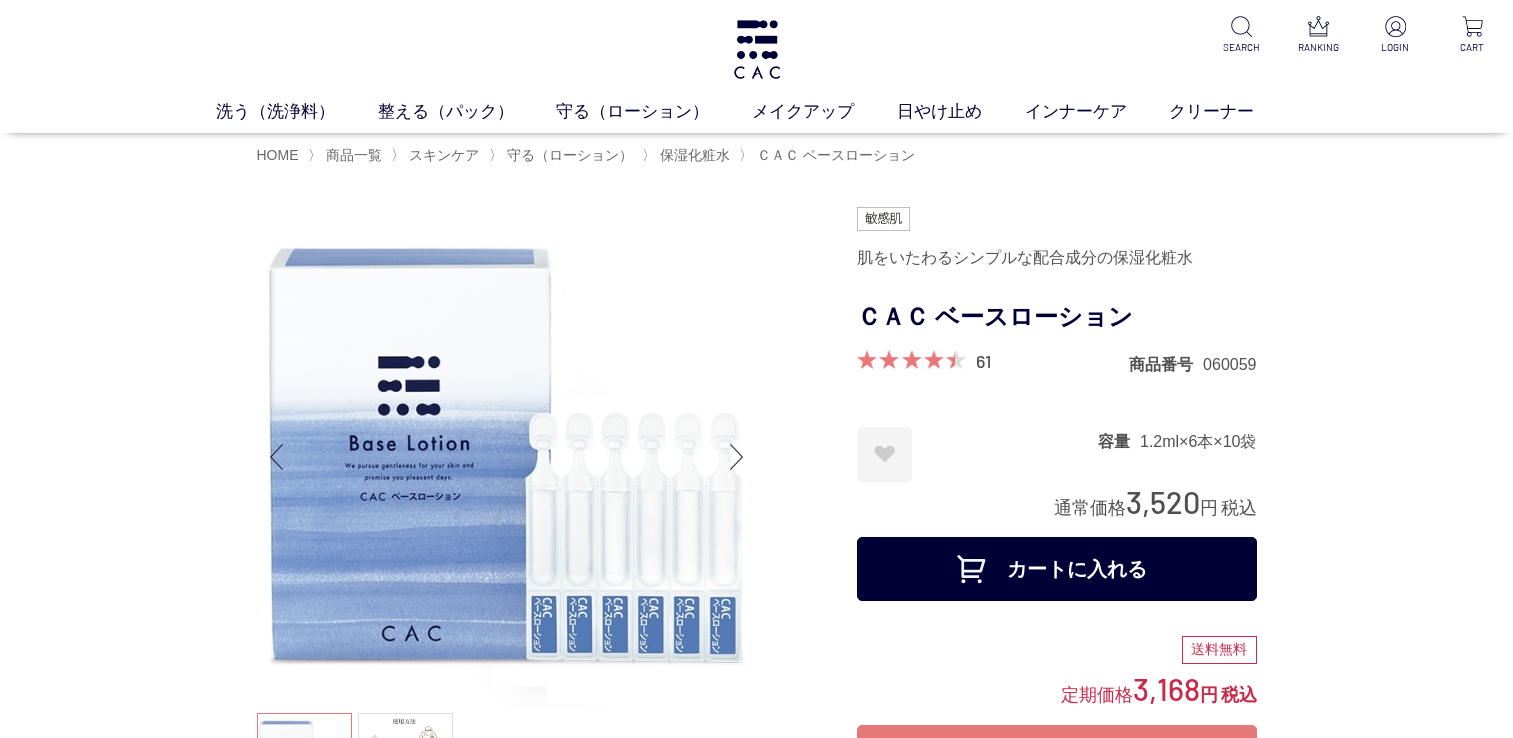 scroll, scrollTop: 0, scrollLeft: 0, axis: both 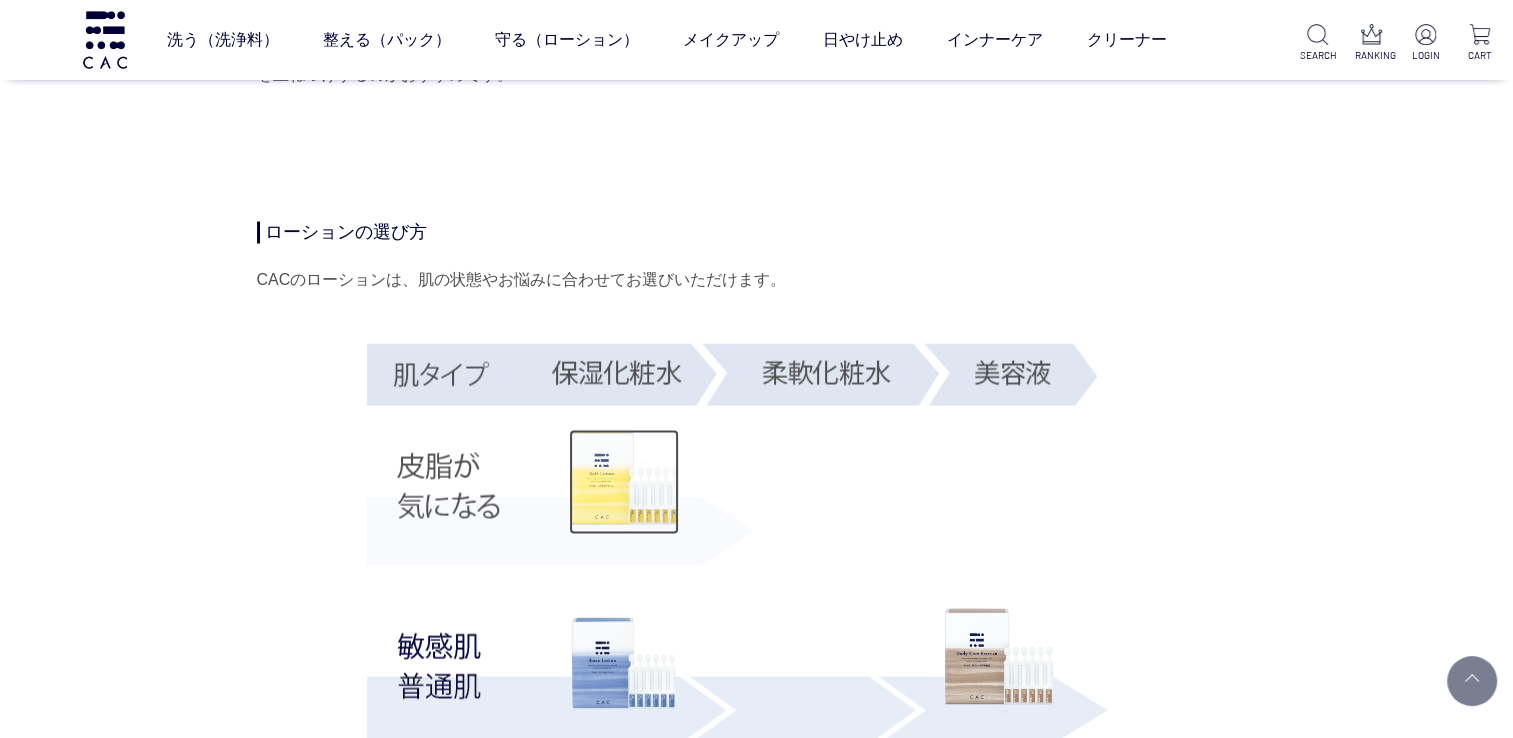 click at bounding box center [624, 482] 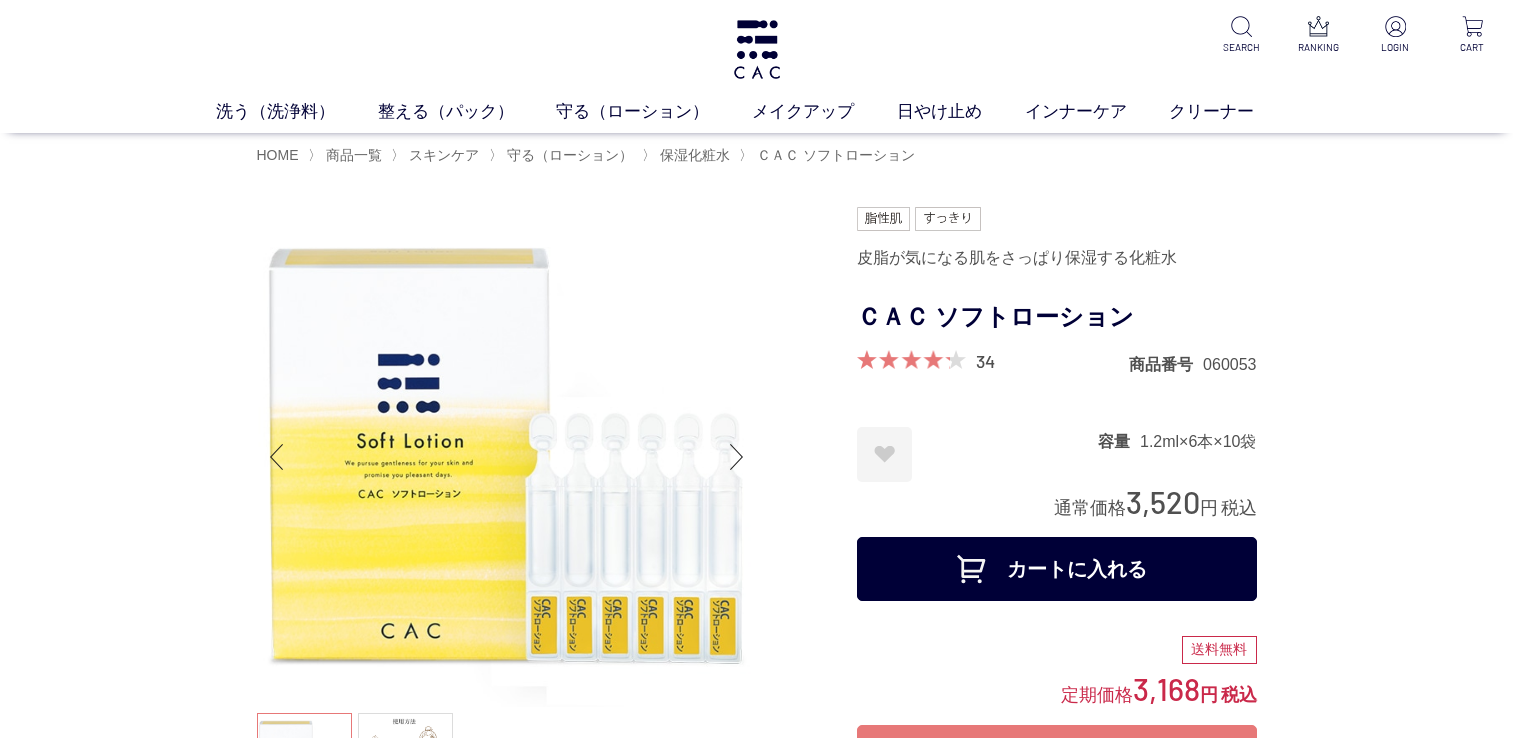 scroll, scrollTop: 0, scrollLeft: 0, axis: both 